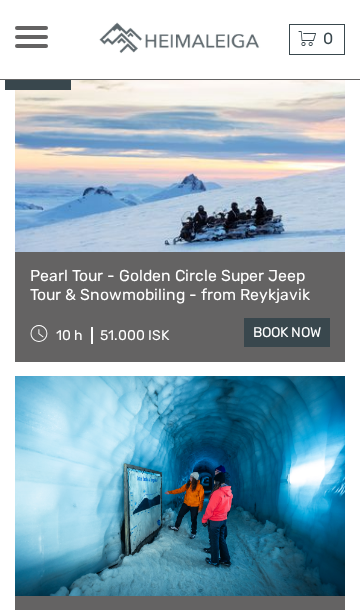 scroll, scrollTop: 451, scrollLeft: 0, axis: vertical 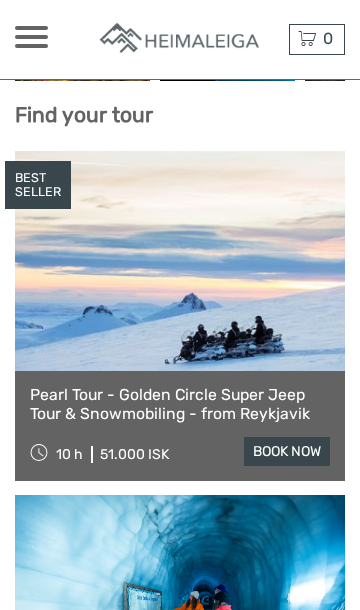 click at bounding box center (180, 261) 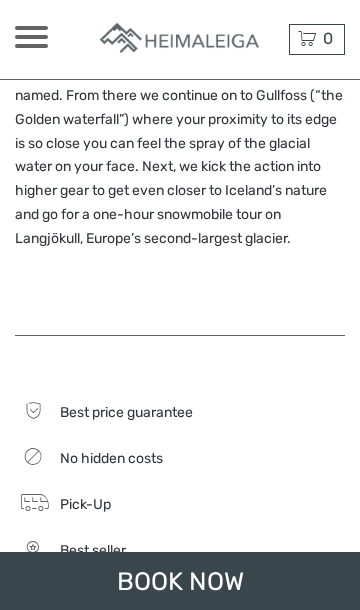scroll, scrollTop: 2486, scrollLeft: 0, axis: vertical 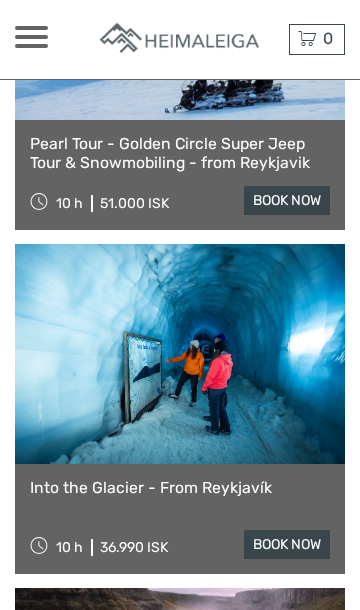 select 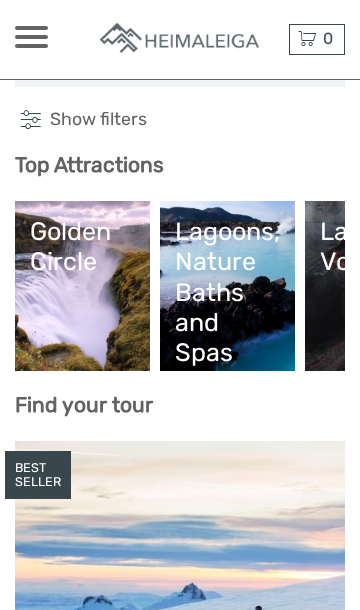 scroll, scrollTop: 149, scrollLeft: 0, axis: vertical 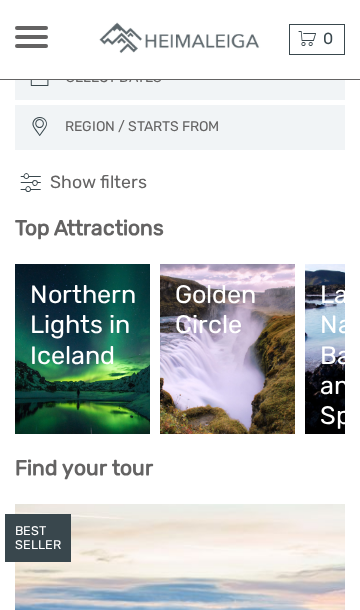 click on "Golden Circle" at bounding box center (227, 349) 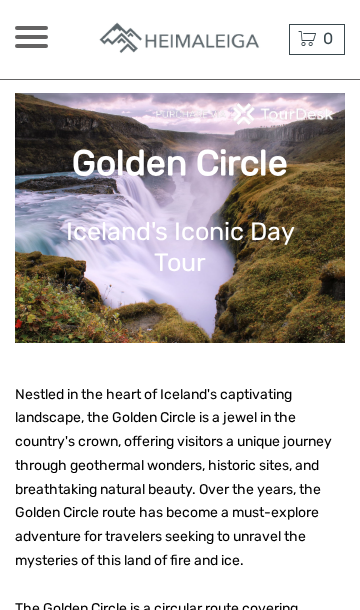 scroll, scrollTop: 0, scrollLeft: 0, axis: both 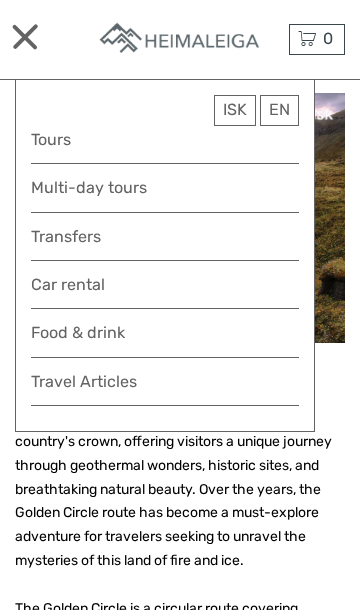 click on "ISK
ISK
€
$
£
EN
English
Español
Deutsch
Tours
Multi-day tours
Transfers
Car rental
More
Food & drink
Travel Articles
Food & drink
Travel Articles
Best price guarantee
Best price guarantee
ISK
ISK
€
$
£
EN
English
Español
Deutsch
0" at bounding box center [180, 4952] 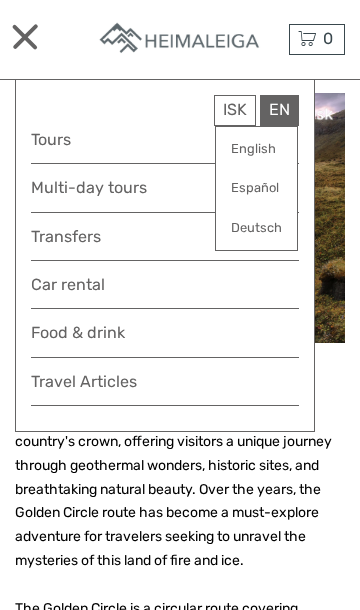 click on "English" at bounding box center (256, 149) 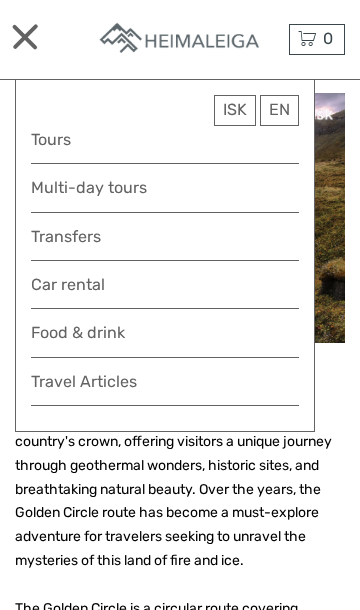 click on "Nestled in the heart of Iceland's captivating landscape, the Golden Circle is a jewel in the country's crown, offering visitors a unique journey through geothermal wonders, historic sites, and breathtaking natural beauty. Over the years, the Golden Circle route has become a must-explore adventure for travelers seeking to unravel the mysteries of this land of fire and ice." at bounding box center (180, 478) 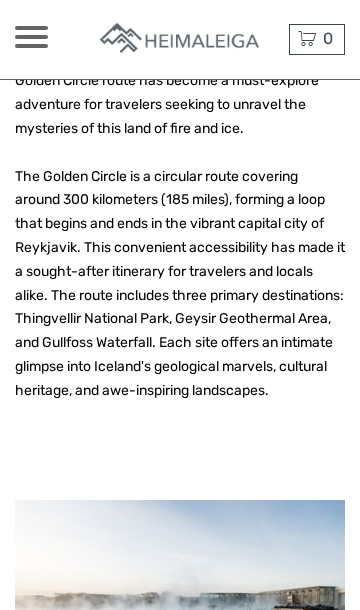 scroll, scrollTop: 750, scrollLeft: 0, axis: vertical 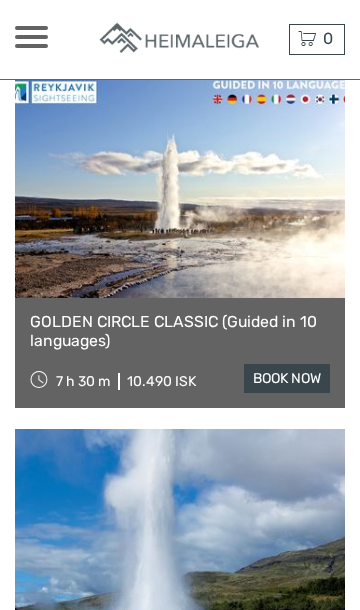 click on "book now" at bounding box center [287, 378] 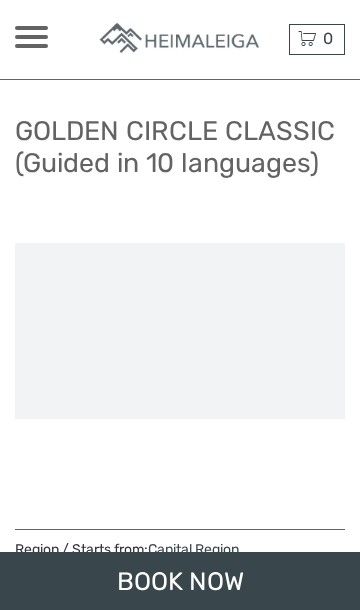 scroll, scrollTop: 26, scrollLeft: 0, axis: vertical 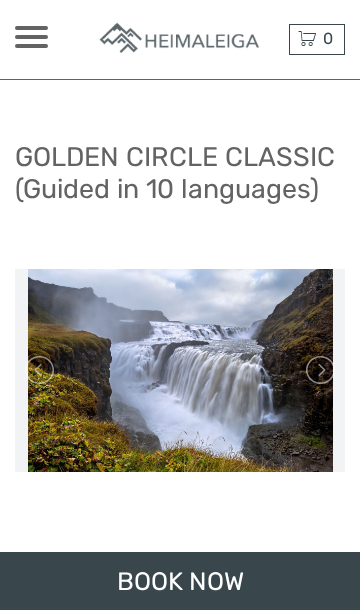 click at bounding box center [31, 46] 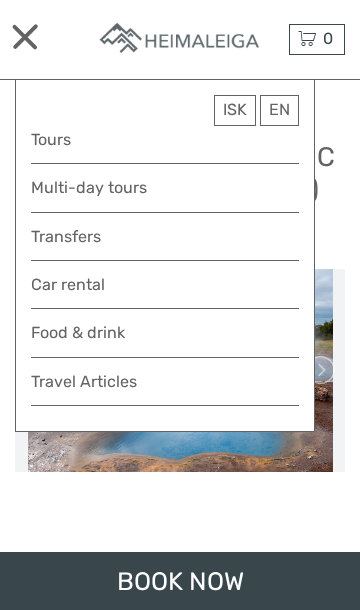 click on "ISK
ISK
€
$
£
EN
English
Español
Deutsch
Tours
Multi-day tours
Transfers
Car rental
More
Food & drink
Travel Articles
Food & drink
Travel Articles" at bounding box center (31, 39) 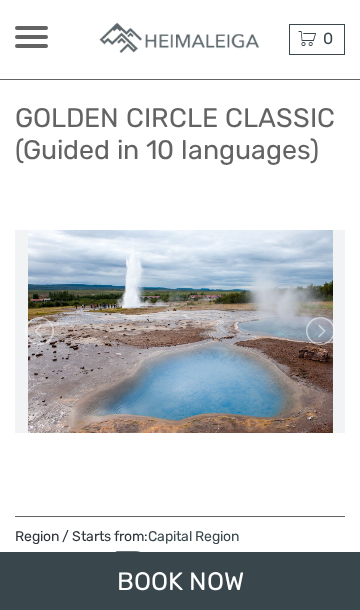 scroll, scrollTop: 39, scrollLeft: 0, axis: vertical 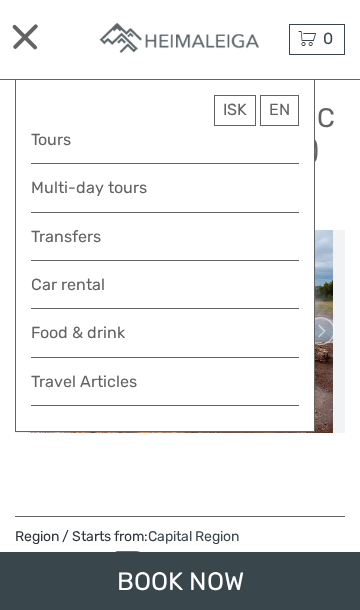 click at bounding box center [31, 37] 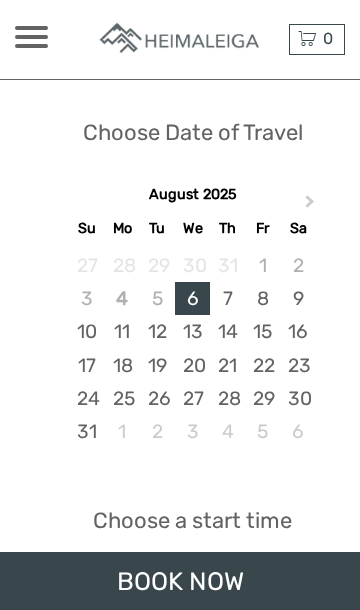 scroll, scrollTop: 2983, scrollLeft: 0, axis: vertical 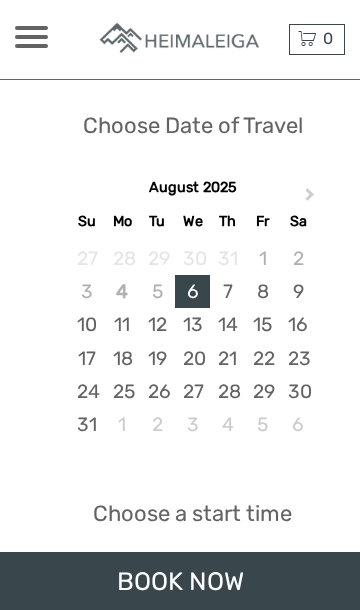 click on "7" at bounding box center (227, 291) 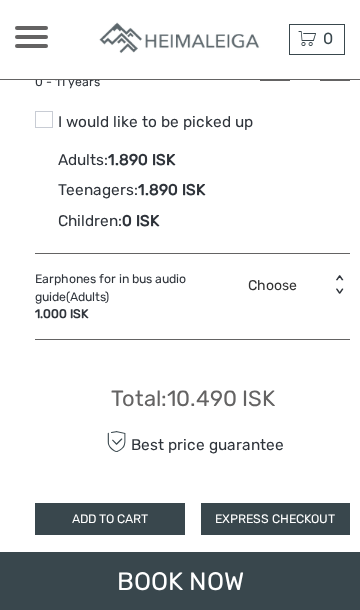 scroll, scrollTop: 3857, scrollLeft: 0, axis: vertical 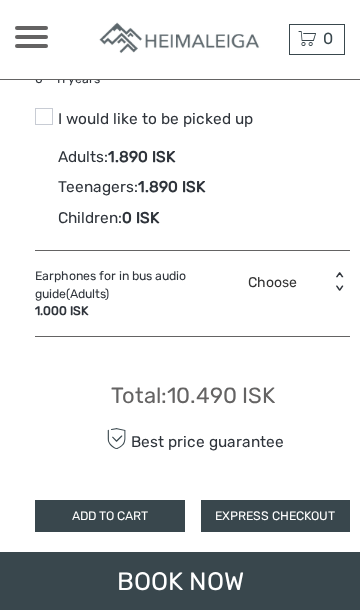 click at bounding box center [31, 37] 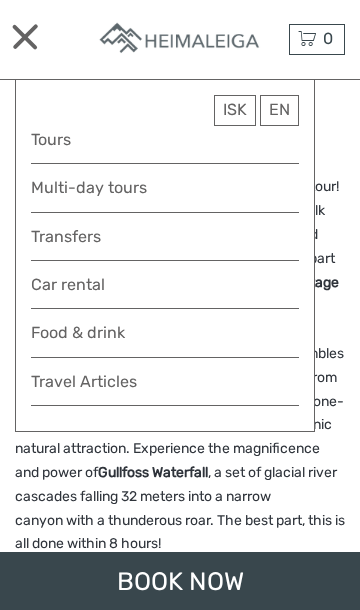 scroll, scrollTop: 0, scrollLeft: 0, axis: both 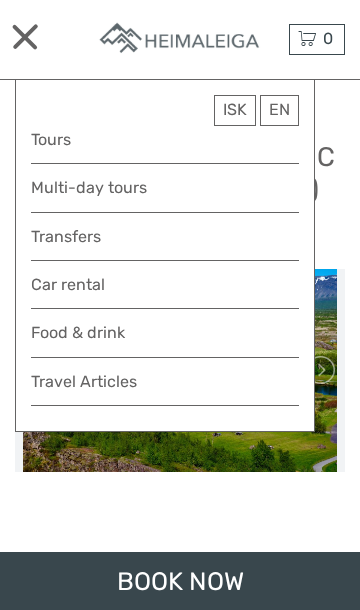 click on "EN
English
Español
Deutsch" at bounding box center (279, 110) 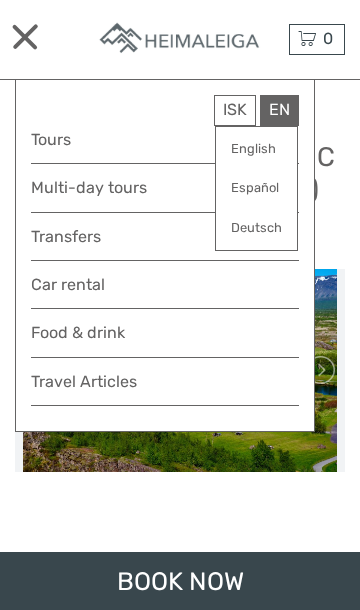 click on "English" at bounding box center (256, 149) 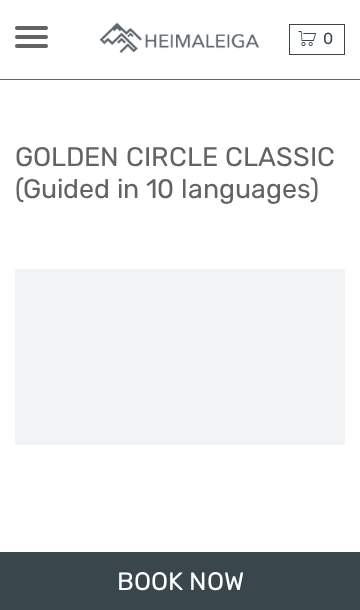 scroll, scrollTop: 0, scrollLeft: 0, axis: both 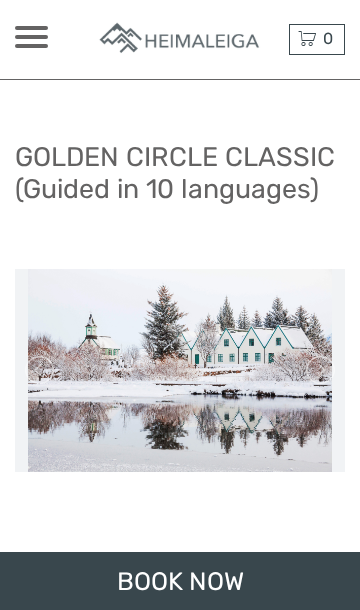 click at bounding box center [31, 37] 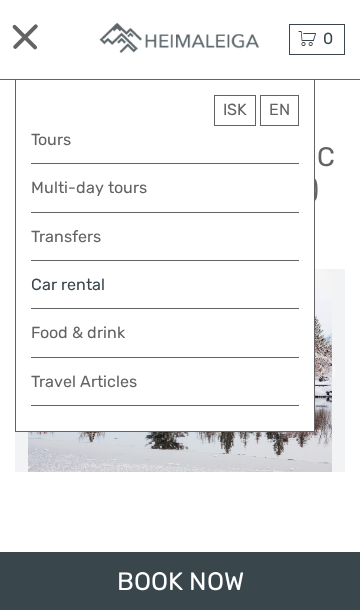 click on "Car rental" at bounding box center (165, 284) 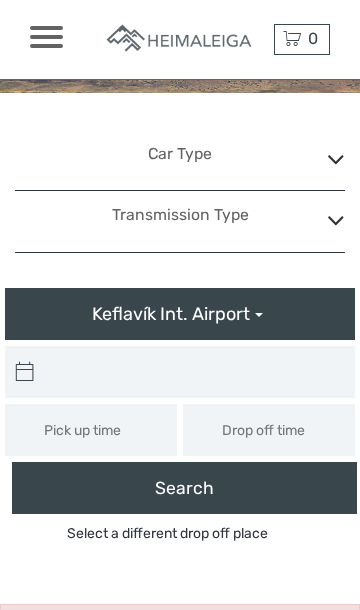 scroll, scrollTop: 135, scrollLeft: 0, axis: vertical 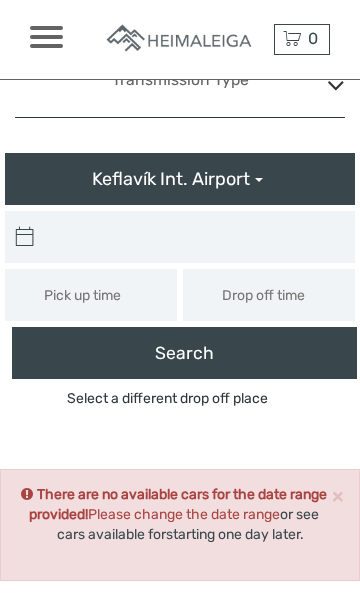 click at bounding box center (46, 28) 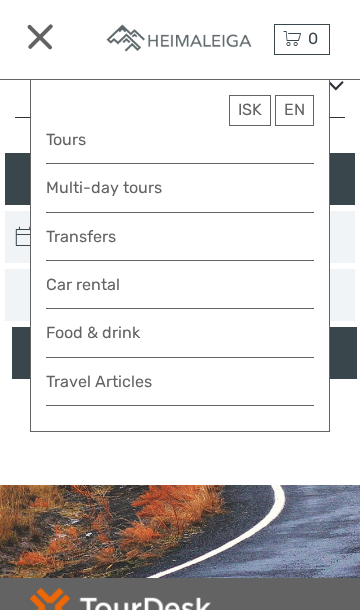 type on "[DATE]  -  [DATE]" 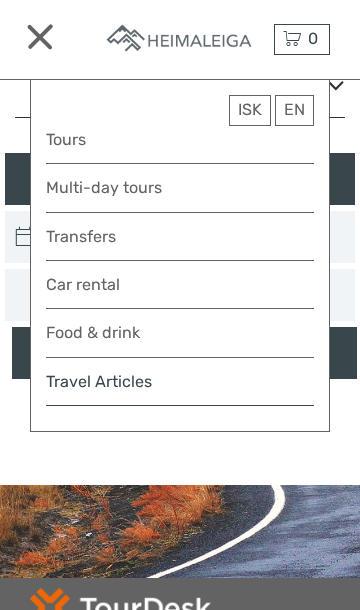 click on "Travel Articles" at bounding box center [180, 387] 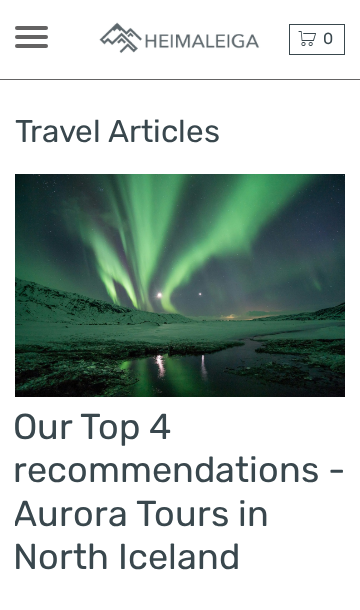 scroll, scrollTop: 0, scrollLeft: 0, axis: both 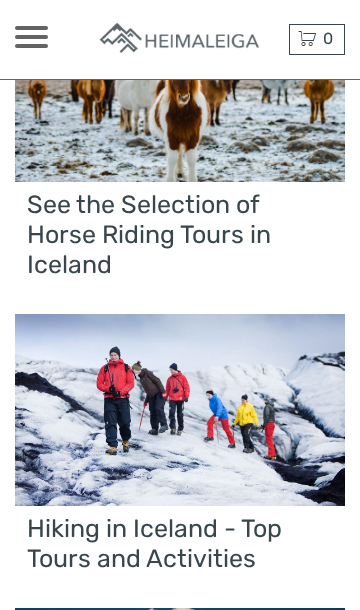 click on "ISK
ISK
€
$
£
EN
English
Español Deutsch
Tours
Multi-day tours
Transfers
Car rental
More
Food & drink
Travel Articles
Food & drink
Travel Articles
Best price guarantee" at bounding box center (56, 39) 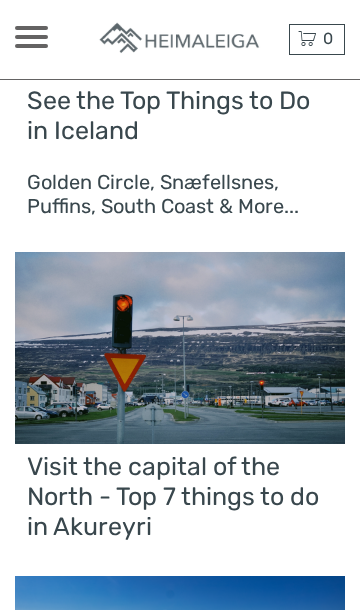 scroll, scrollTop: 4169, scrollLeft: 0, axis: vertical 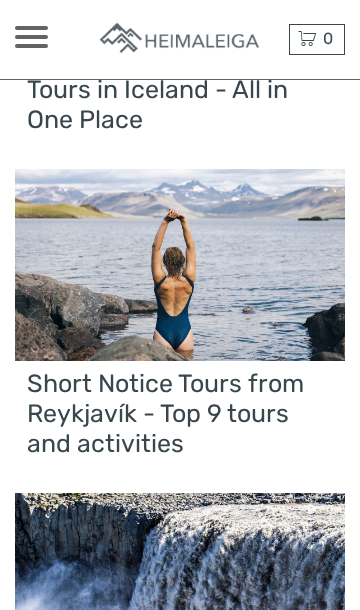 click at bounding box center (31, 37) 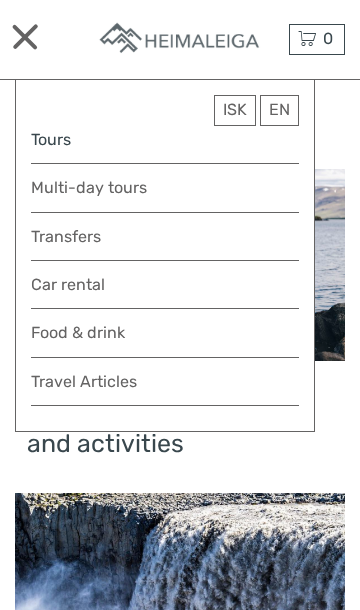 click on "Tours" at bounding box center [165, 139] 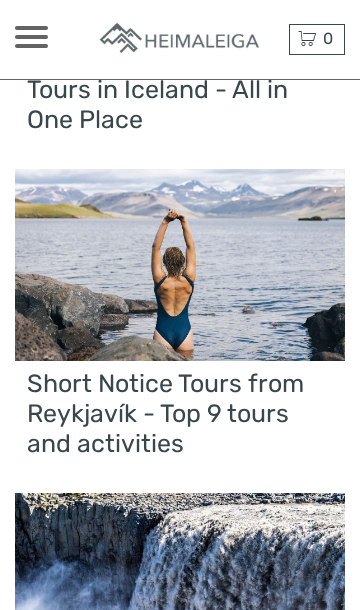 scroll, scrollTop: 0, scrollLeft: 0, axis: both 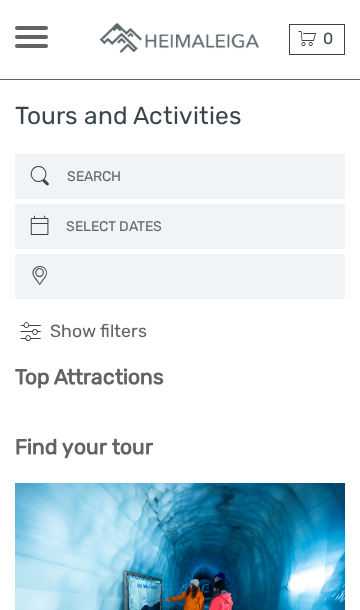 click at bounding box center (31, 37) 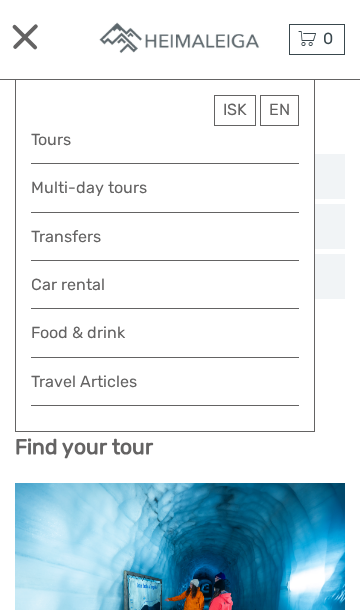 scroll, scrollTop: 0, scrollLeft: 0, axis: both 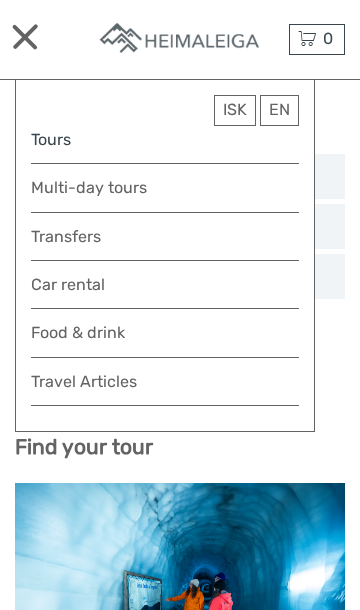 click on "Tours" at bounding box center [165, 139] 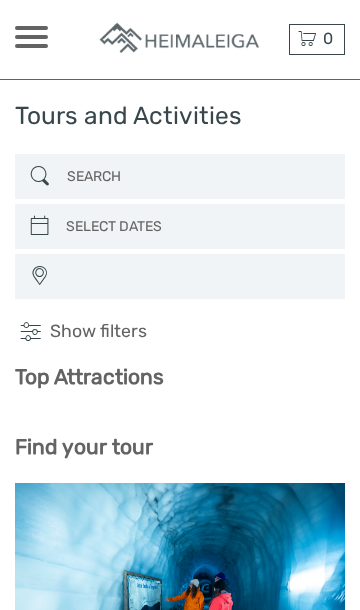 scroll, scrollTop: 0, scrollLeft: 0, axis: both 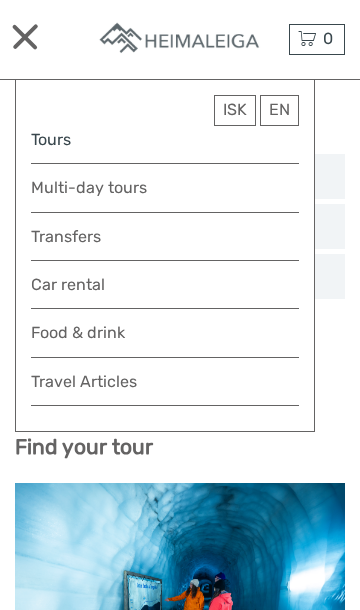 click on "Tours" at bounding box center (165, 139) 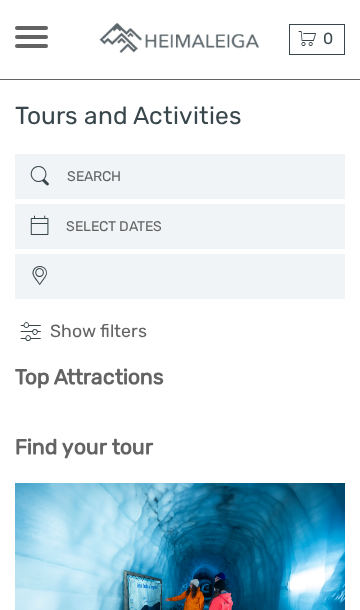 scroll, scrollTop: 0, scrollLeft: 0, axis: both 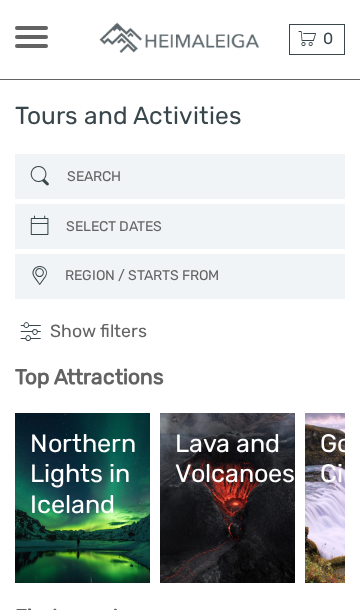 click at bounding box center [31, 37] 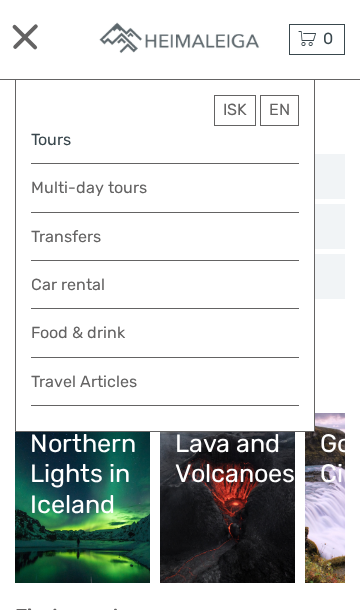 click on "Tours" at bounding box center (165, 139) 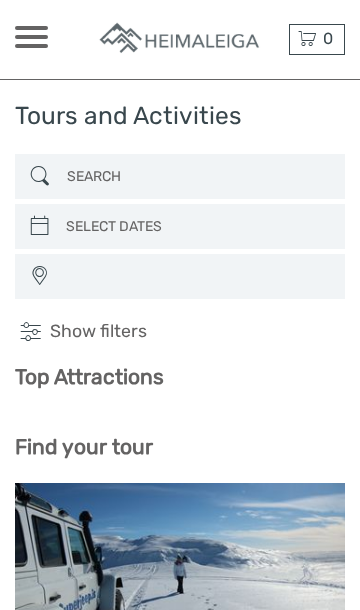 select 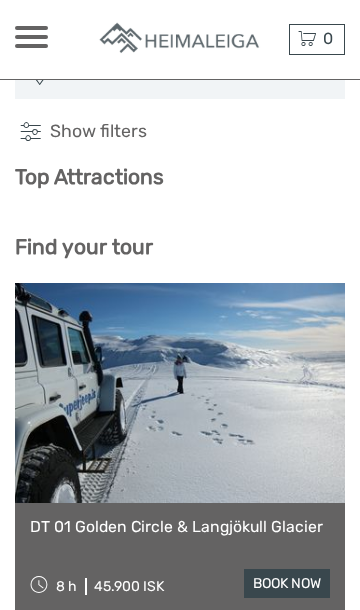 scroll, scrollTop: 200, scrollLeft: 0, axis: vertical 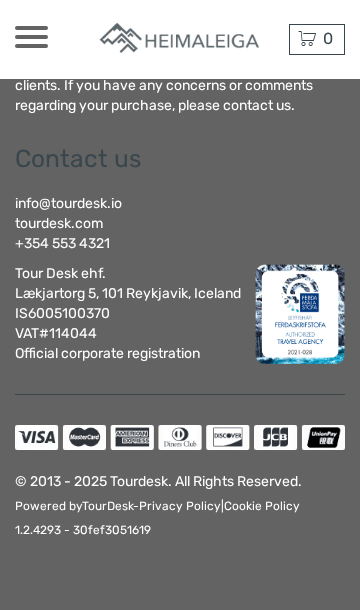 click on "TourDesk is a comprehensive tour-booking service aimed to simplify the booking process of our clients by creating a platform between operators and our clients. If you have any concerns or comments regarding your purchase, please contact us.
Contact us
info@tourdesk.io
tourdesk.com
+354 553 4321
Tour Desk ehf.
Lækjartorg 5, 101 Reykjavik, Iceland
IS6005100370
VAT#114044
Official corporate registration
© 2013 - 2025 Tourdesk. All Rights Reserved.
Powered by  TourDesk  -  Privacy Policy  |  Cookie Policy    Cookie settings
1.2.4293 - 30fef3051619" at bounding box center (180, 273) 